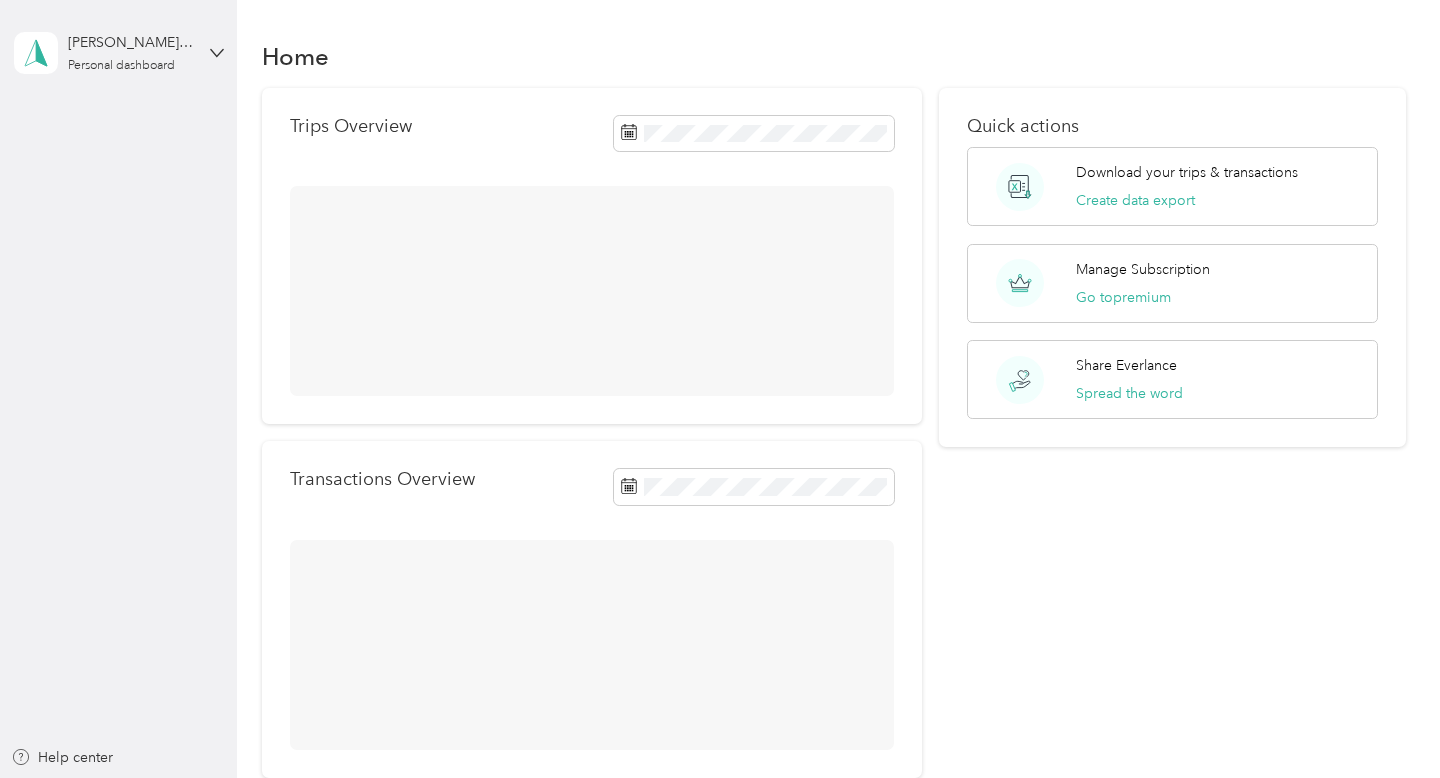 scroll, scrollTop: 0, scrollLeft: 0, axis: both 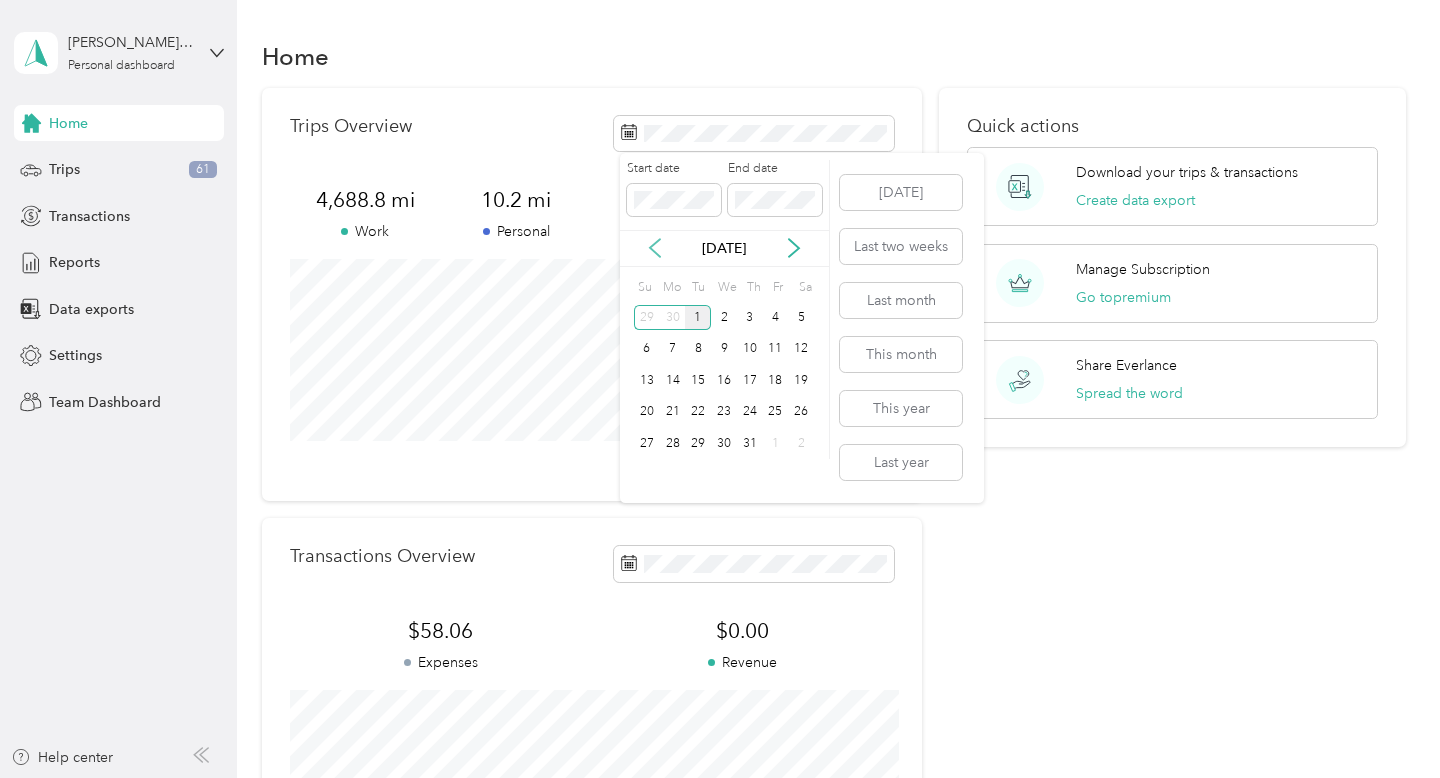 click 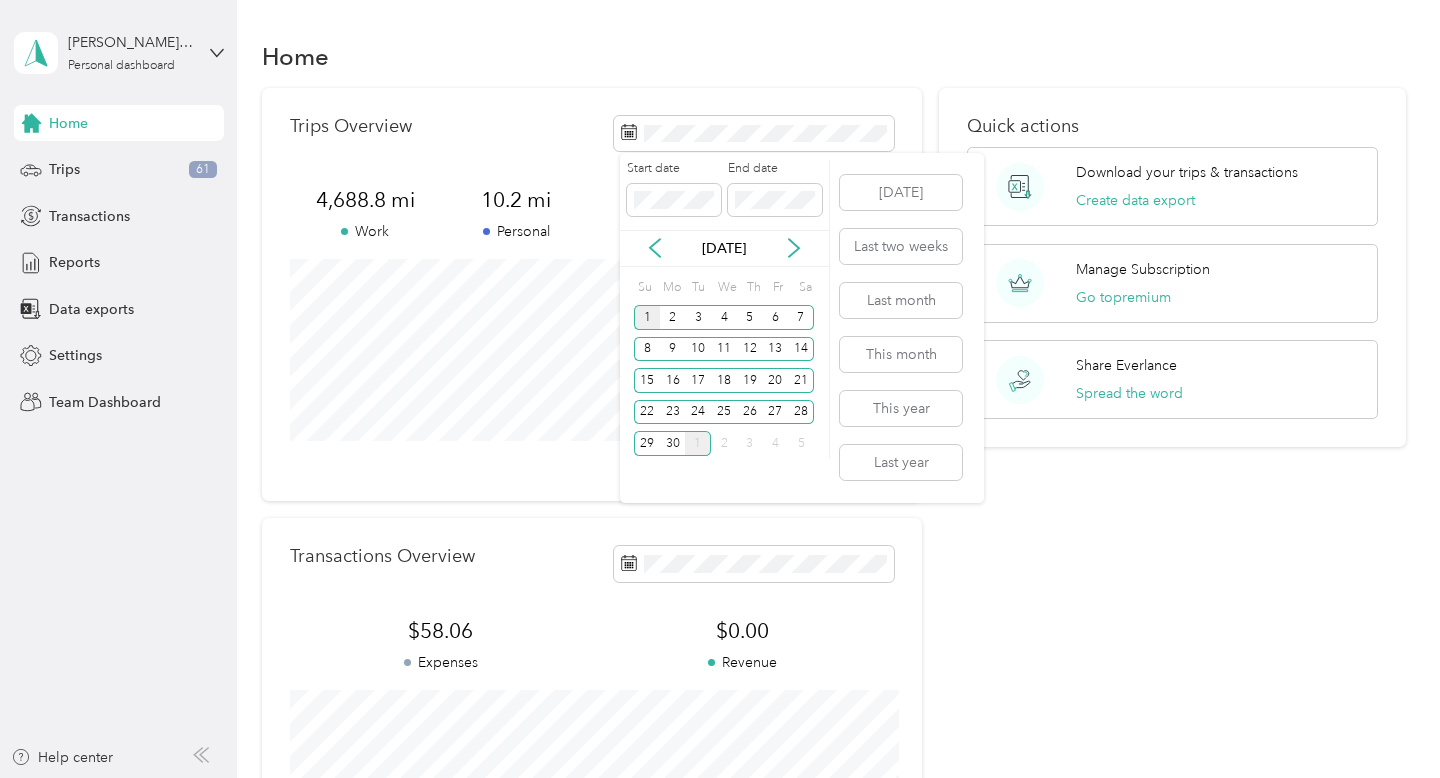 click on "1" at bounding box center [647, 317] 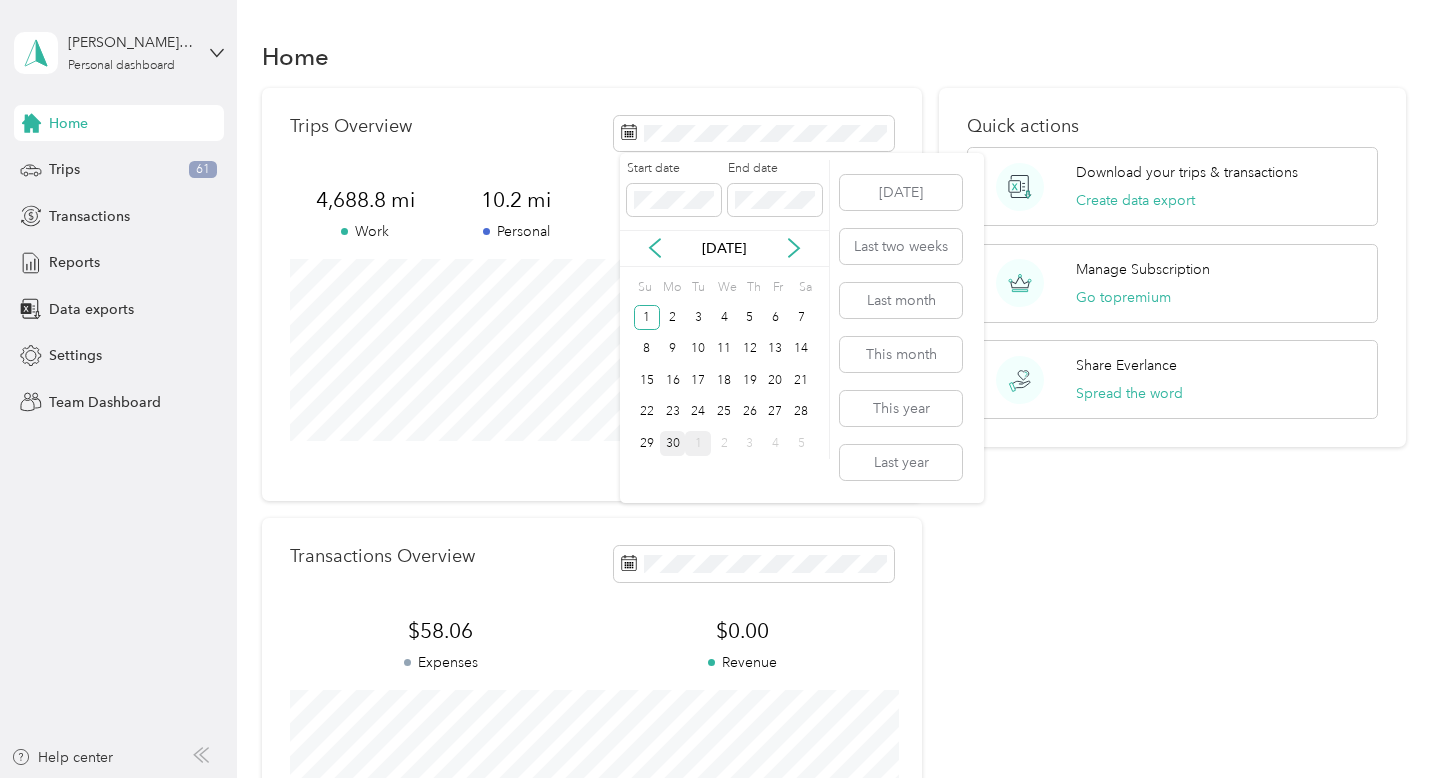 click on "30" at bounding box center [673, 443] 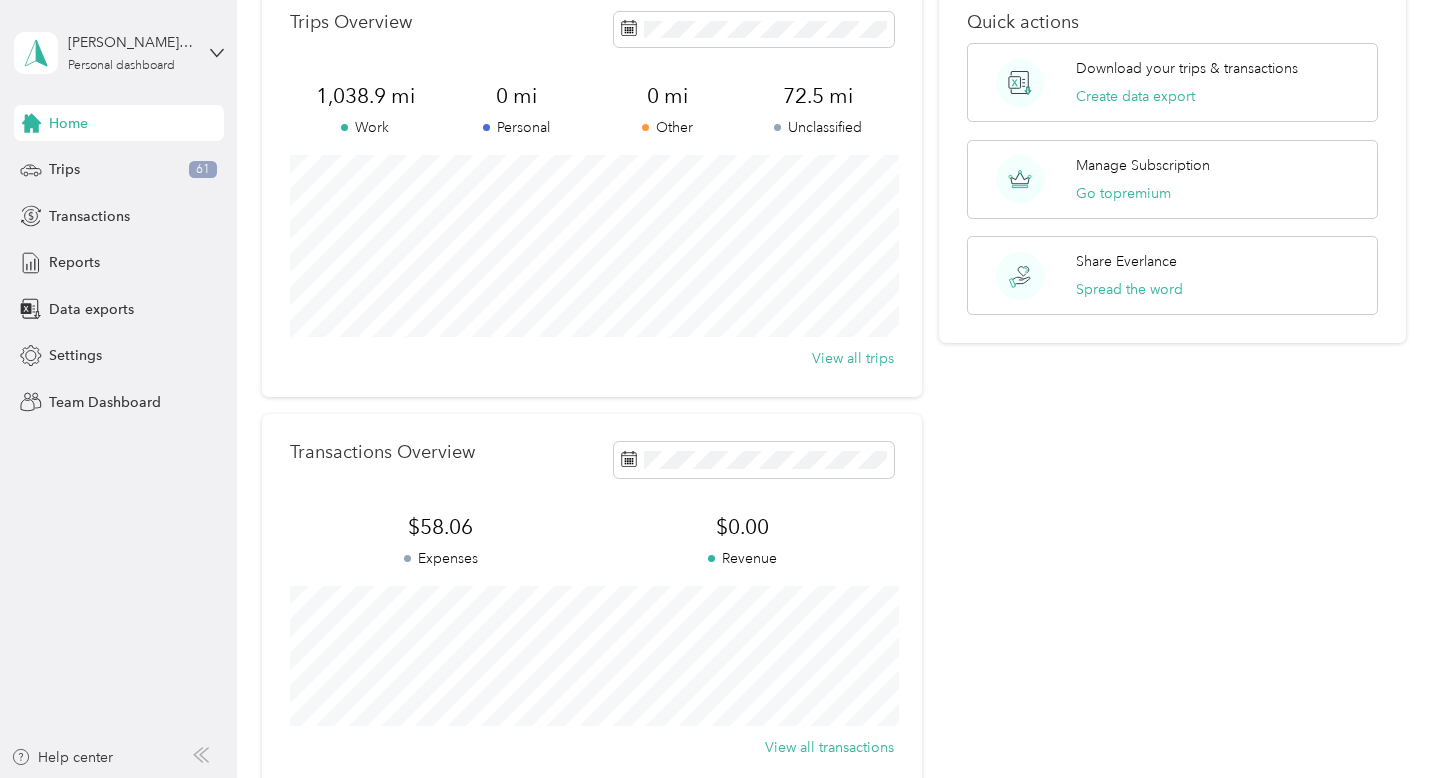 scroll, scrollTop: 97, scrollLeft: 0, axis: vertical 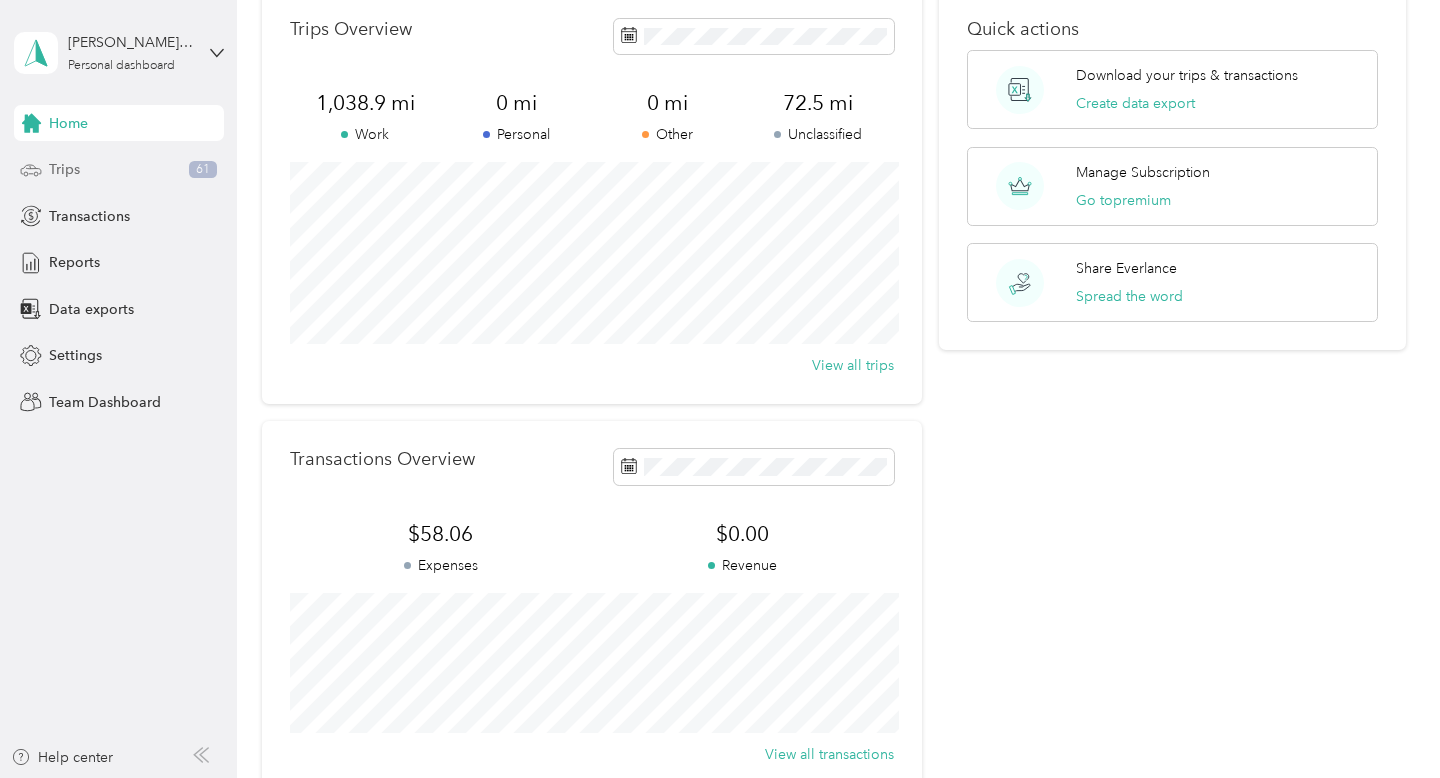 click on "61" at bounding box center [203, 170] 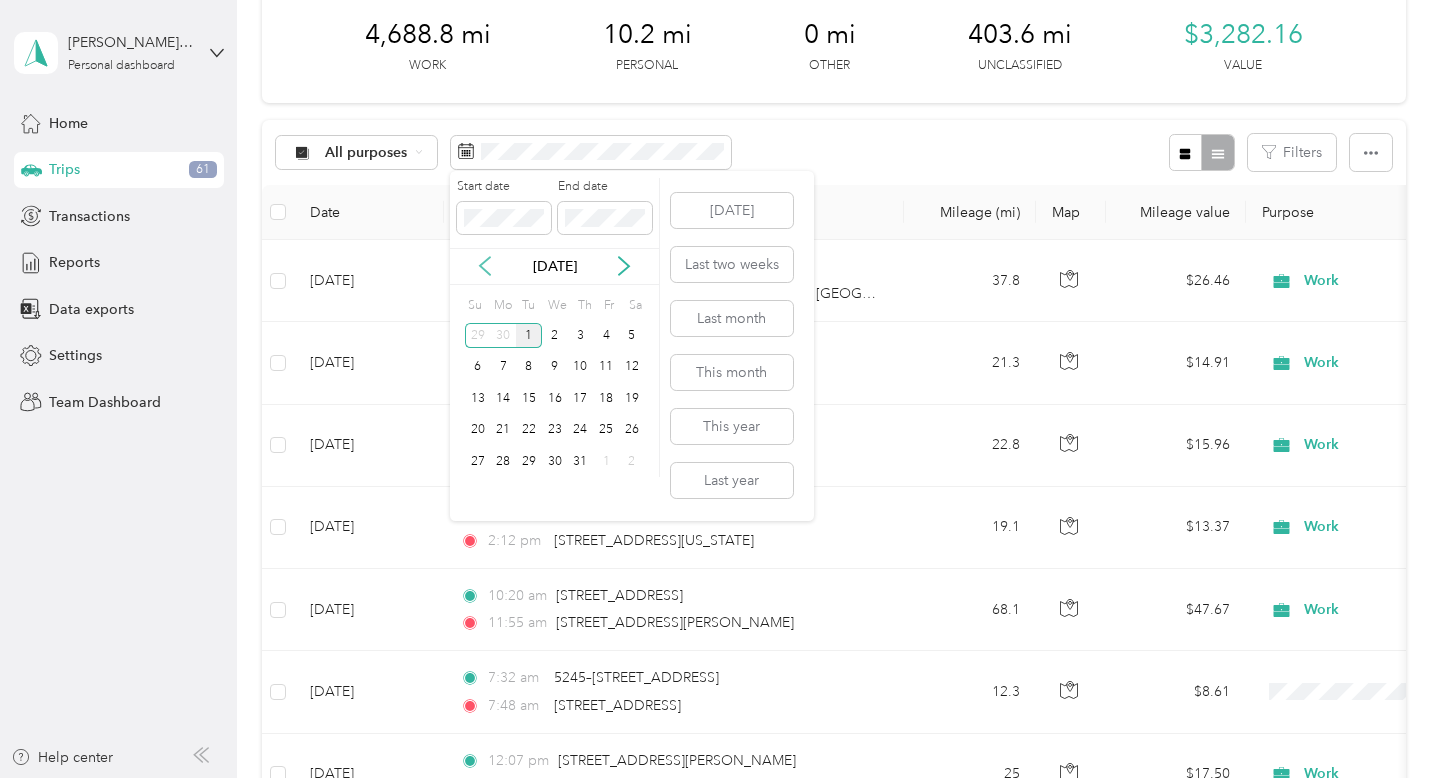 click 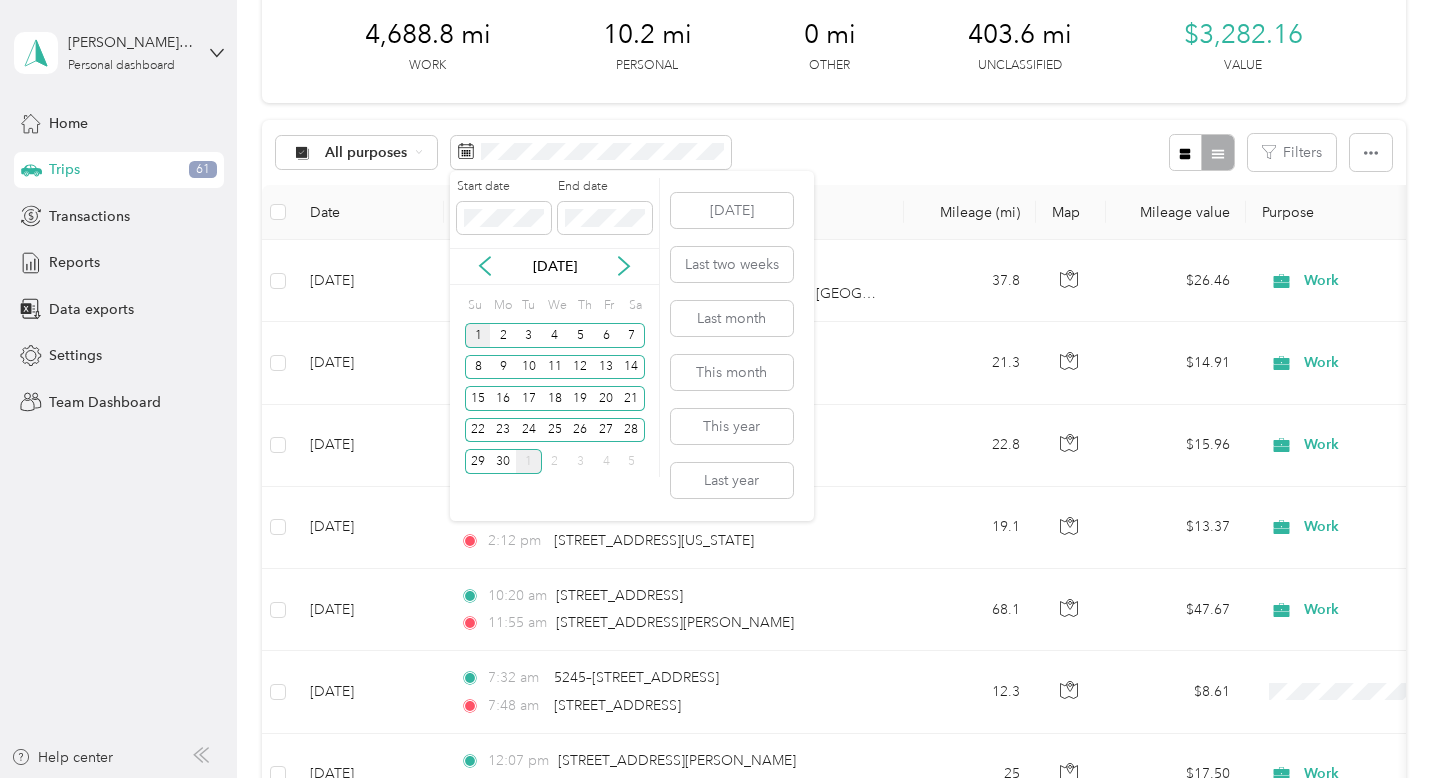 click on "1" at bounding box center [478, 335] 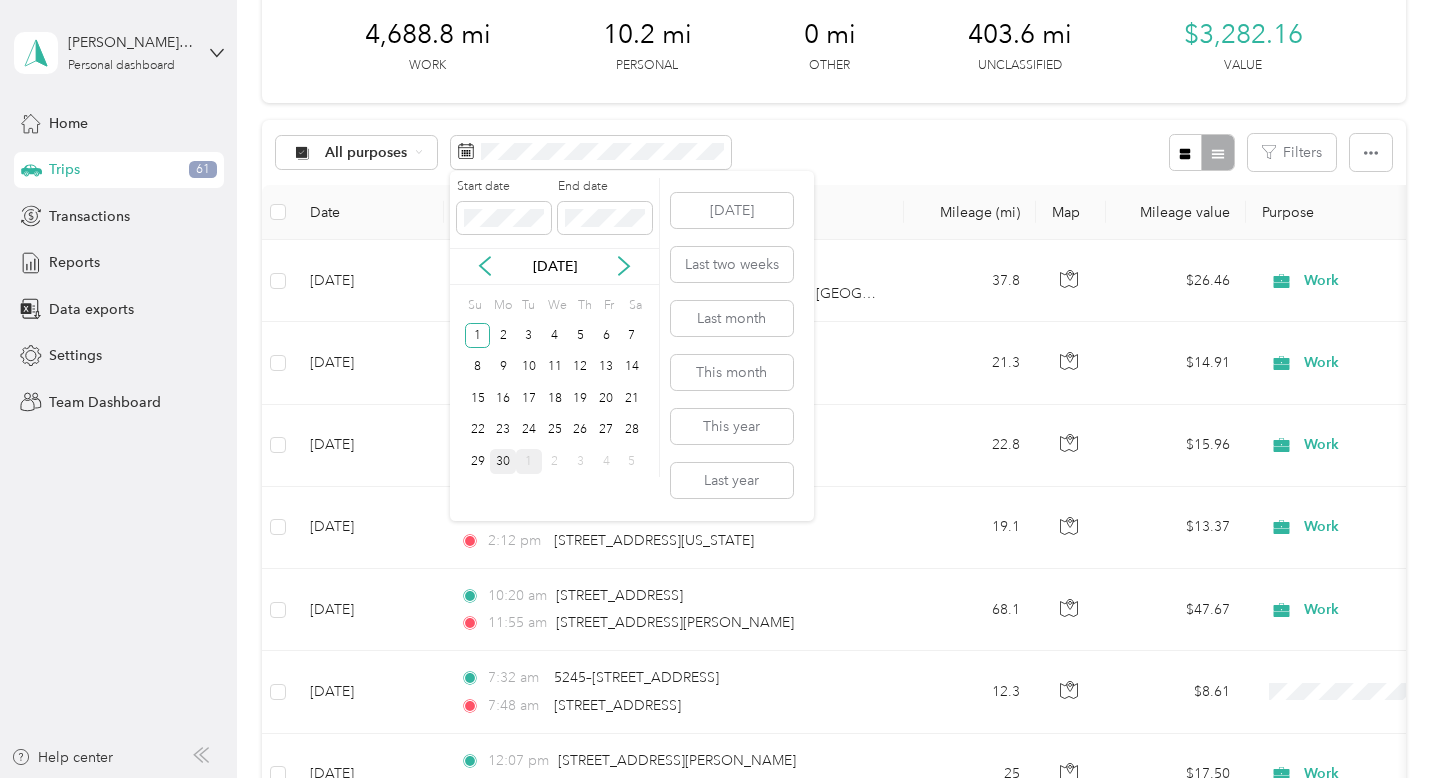 click on "30" at bounding box center (503, 461) 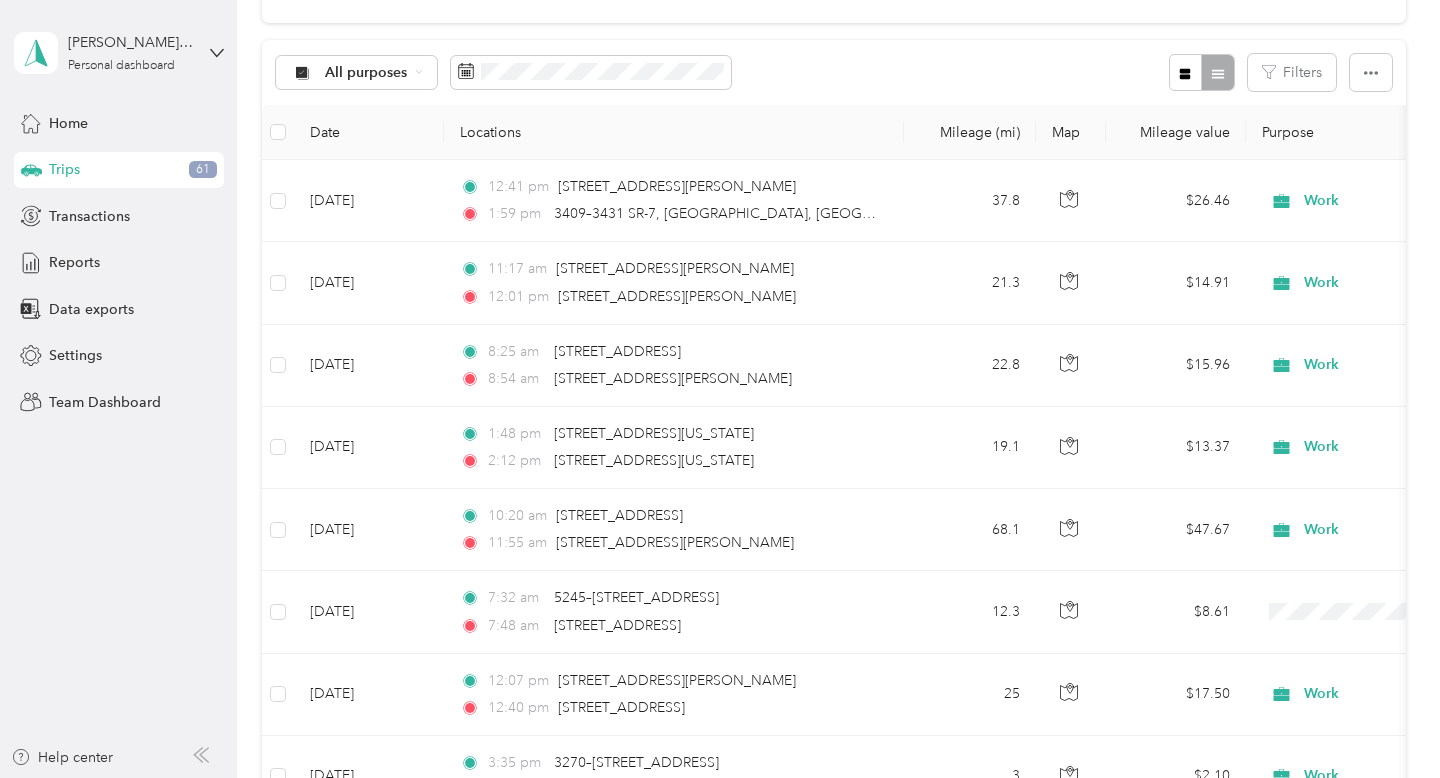 scroll, scrollTop: 0, scrollLeft: 0, axis: both 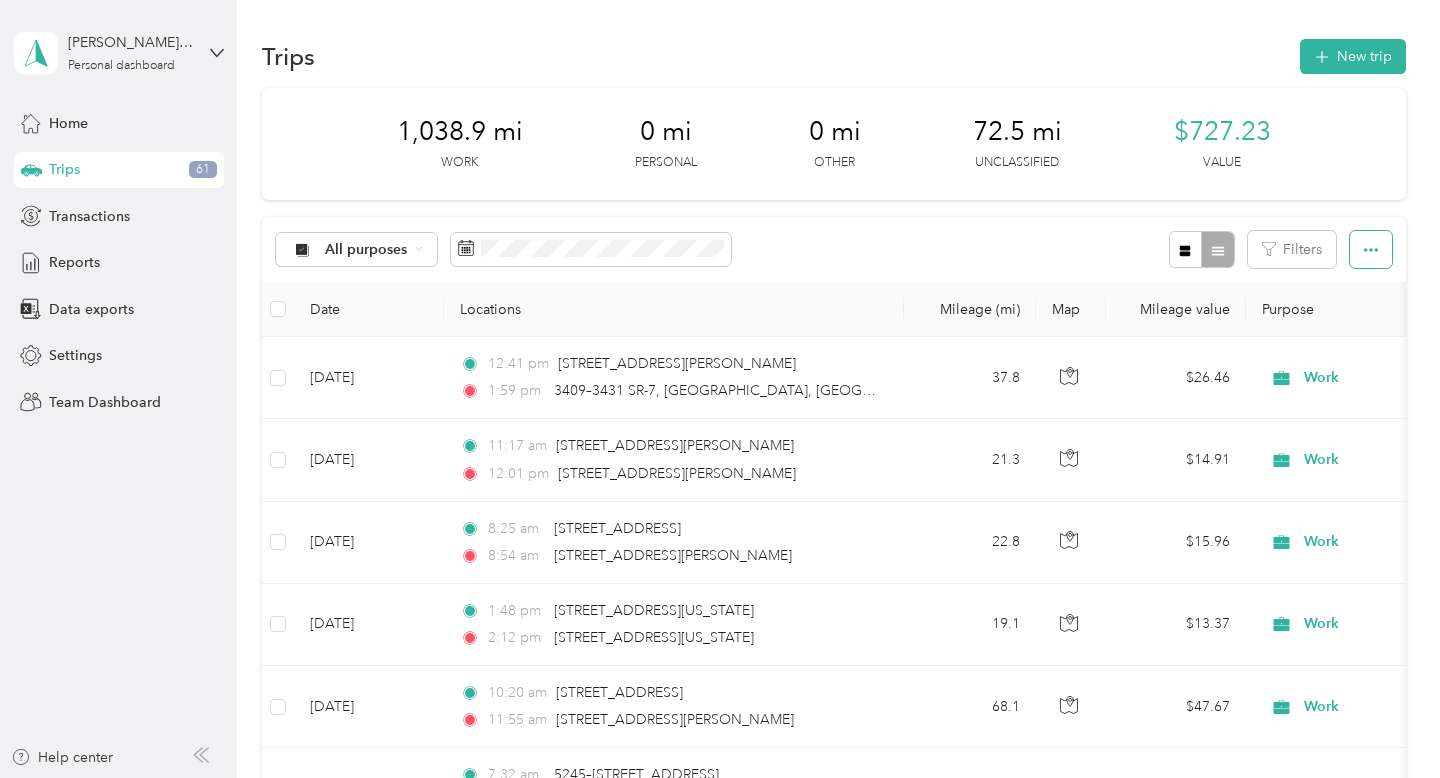 click 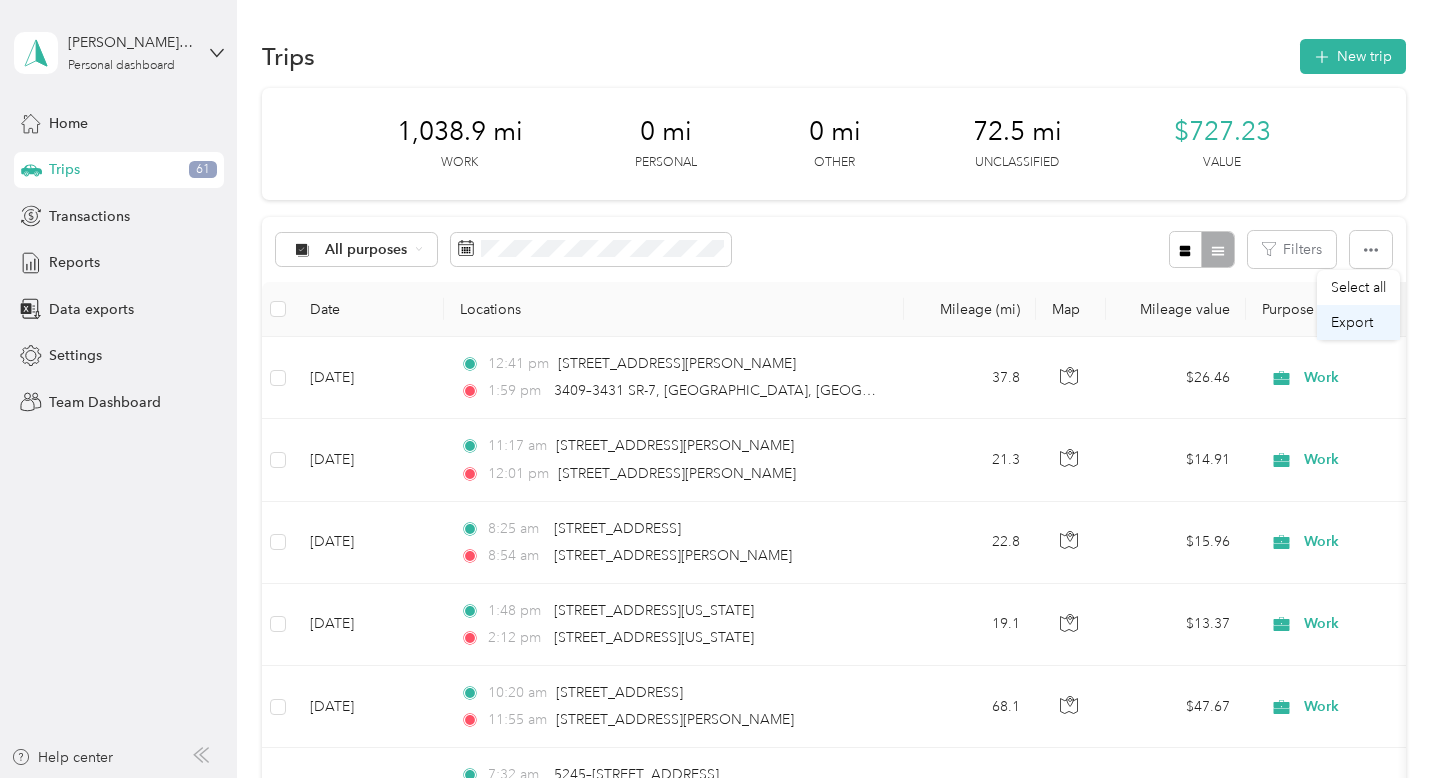 click on "Export" at bounding box center [1352, 322] 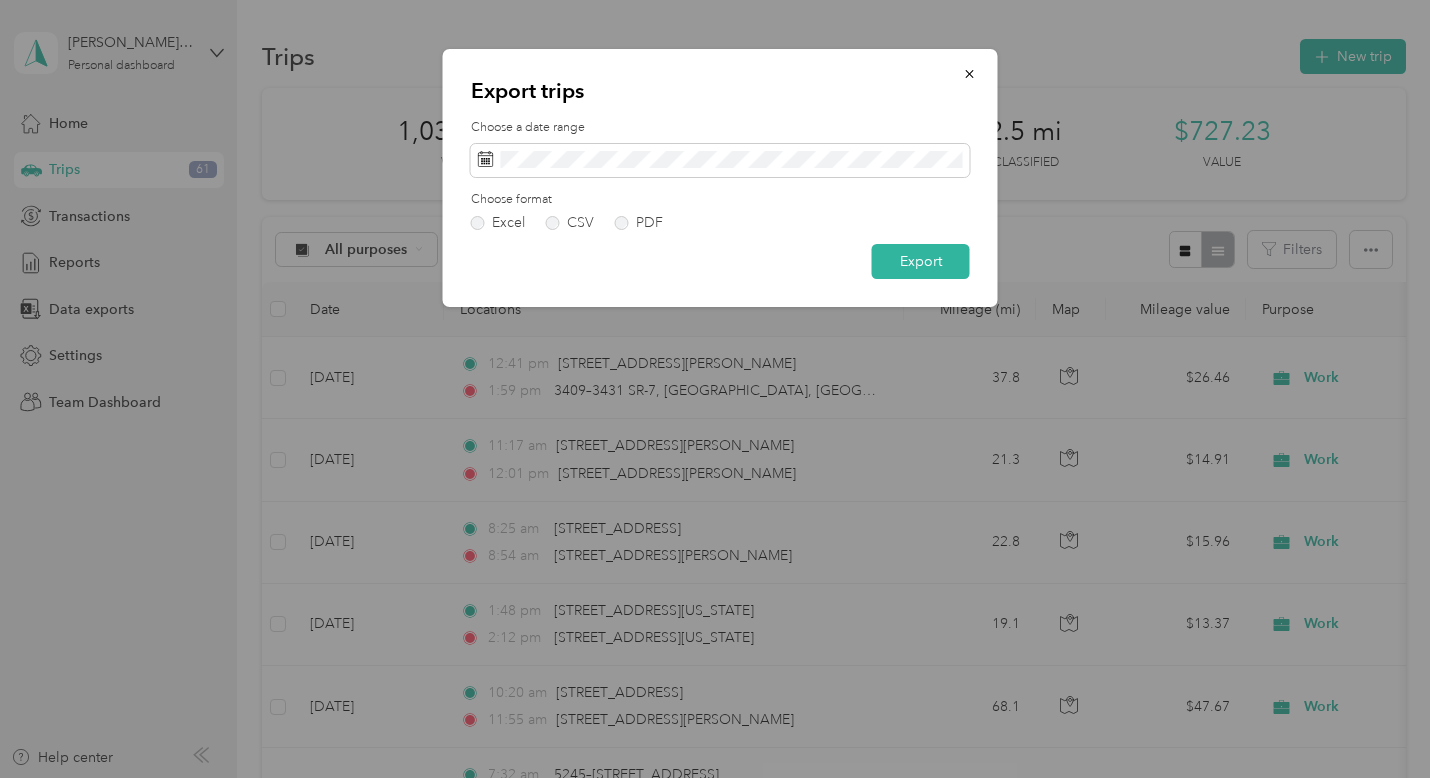 click on "Export trips Choose a date range   Choose format   Excel CSV PDF Export" at bounding box center [720, 178] 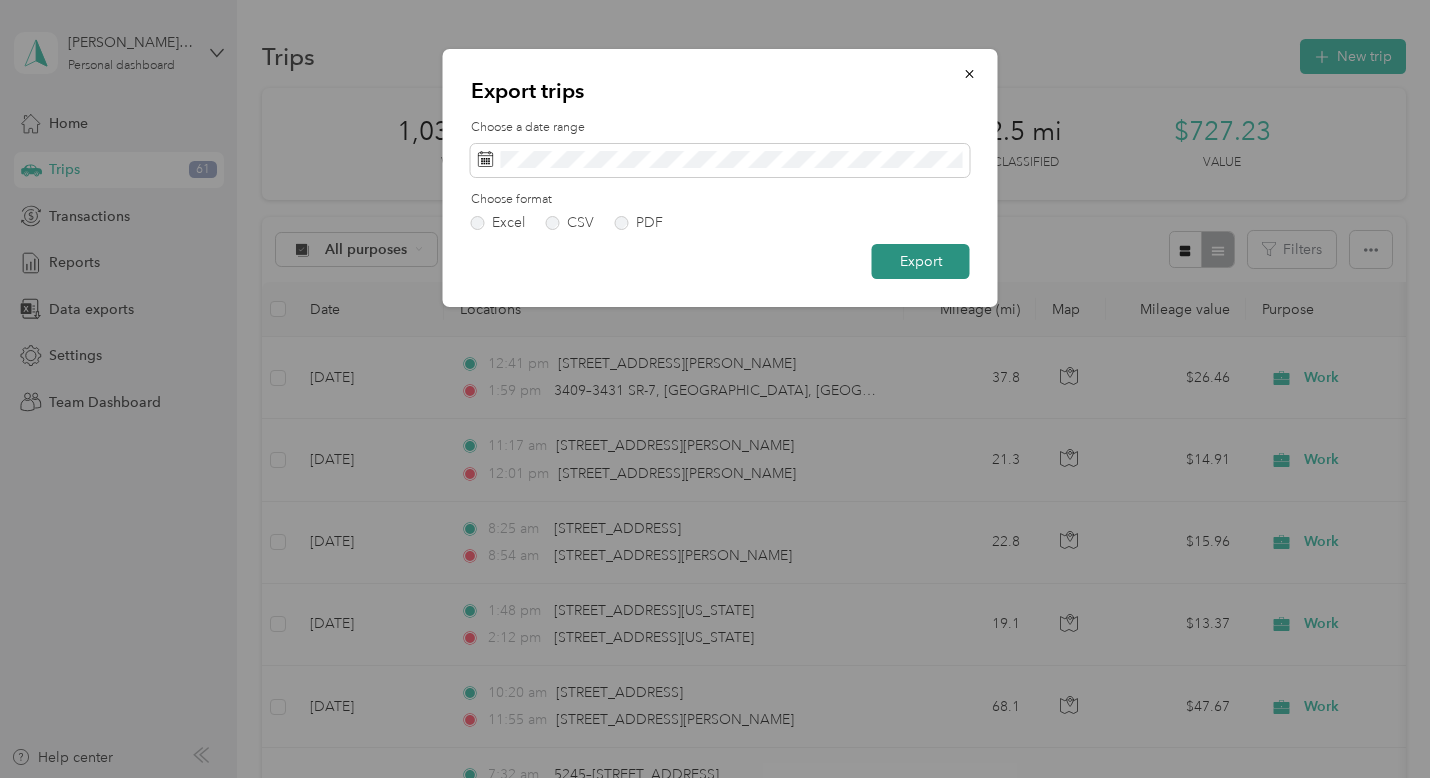click on "Export" at bounding box center (921, 261) 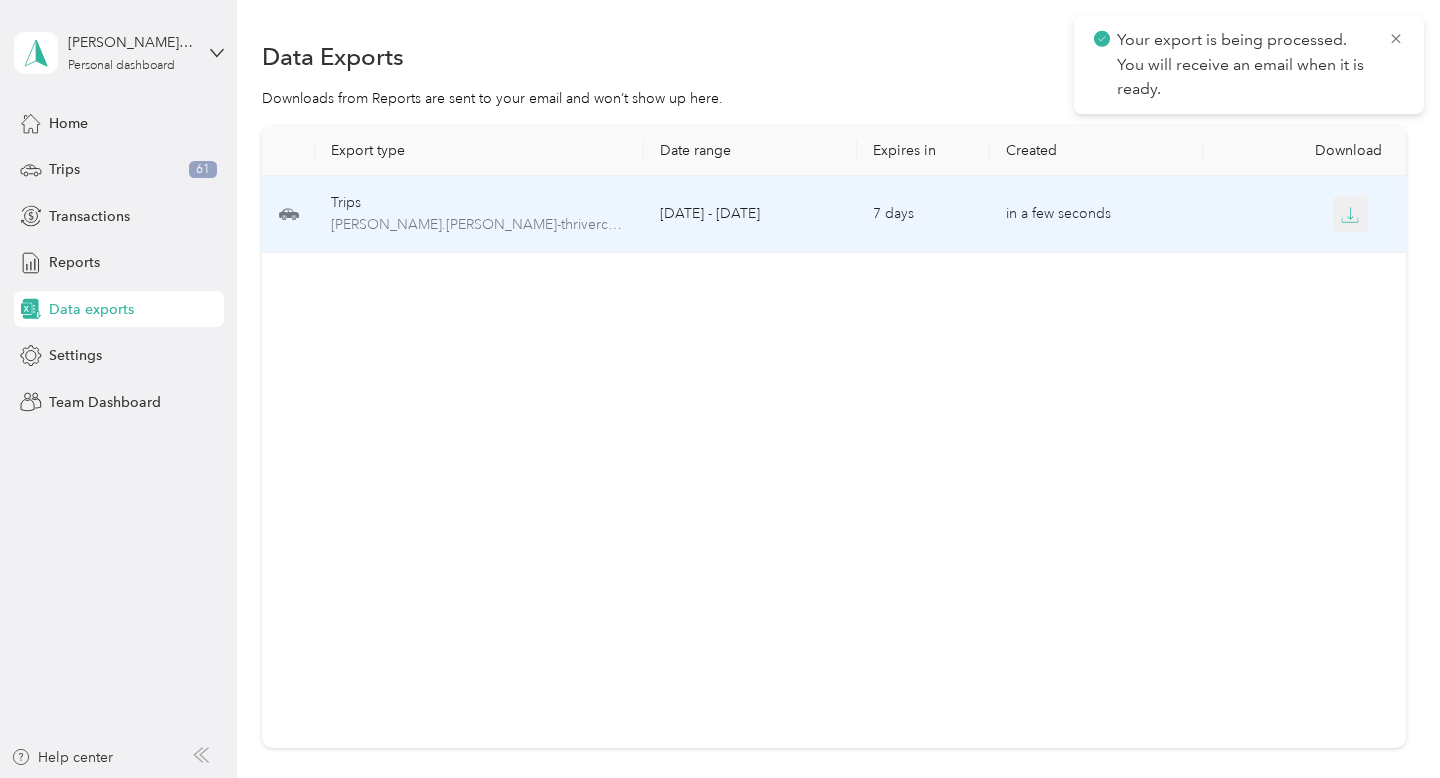 click 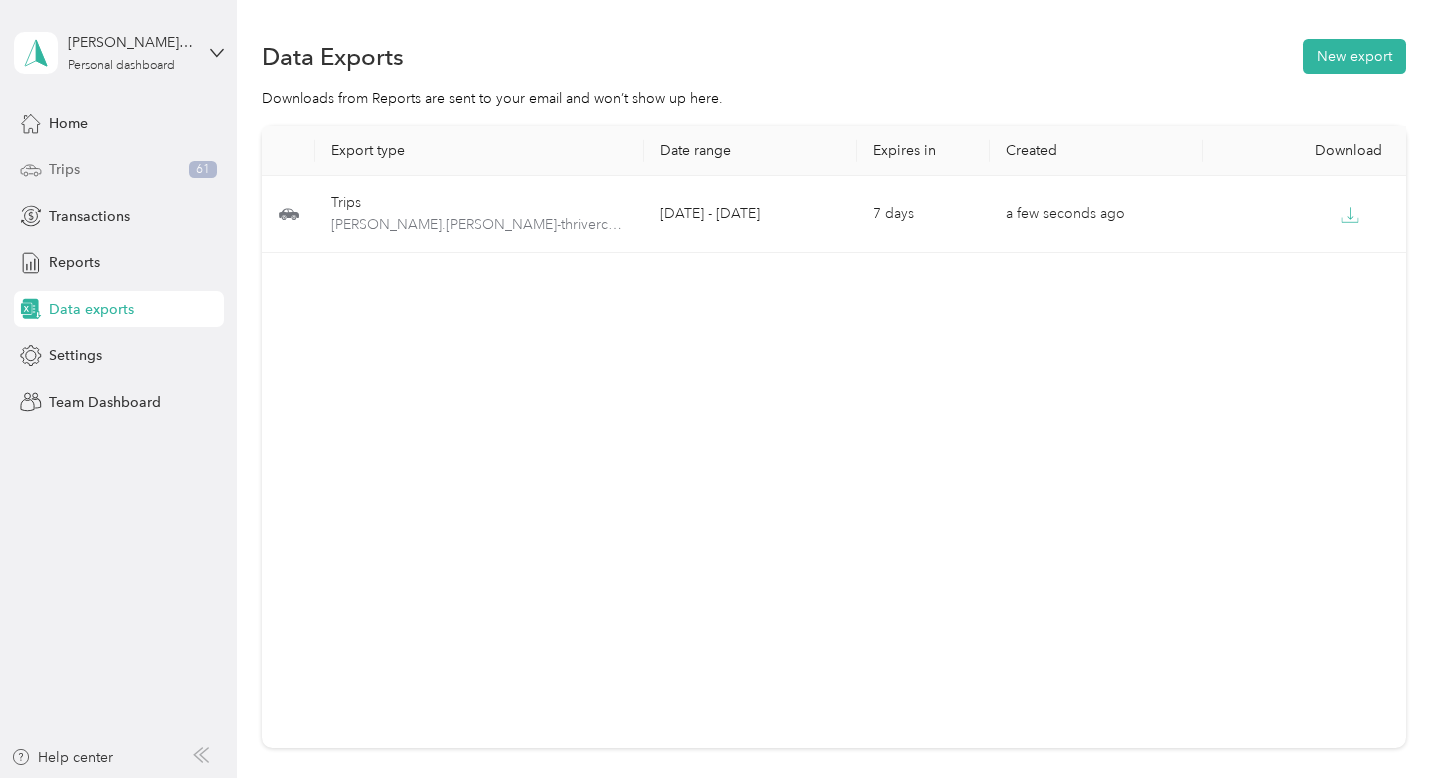 click on "Trips 61" at bounding box center [119, 170] 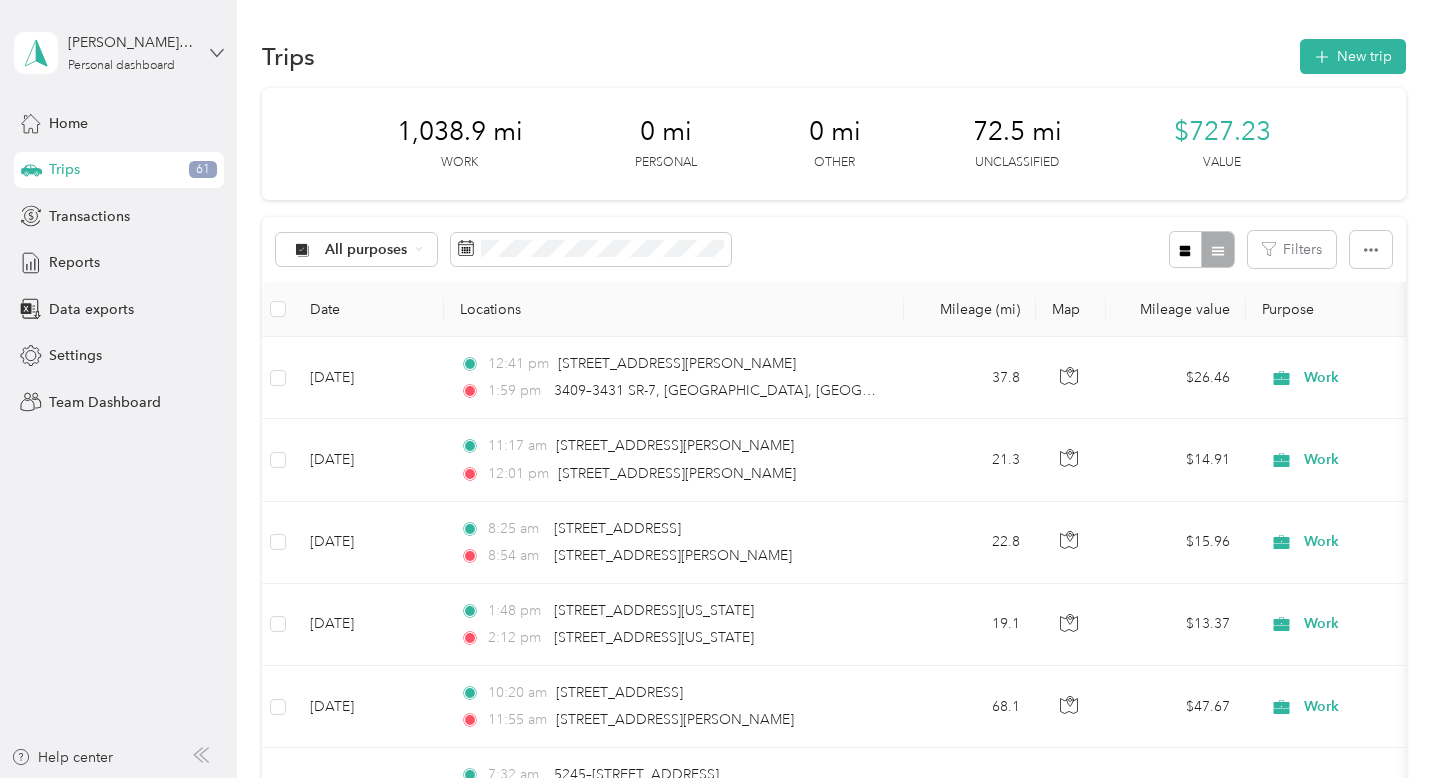 click 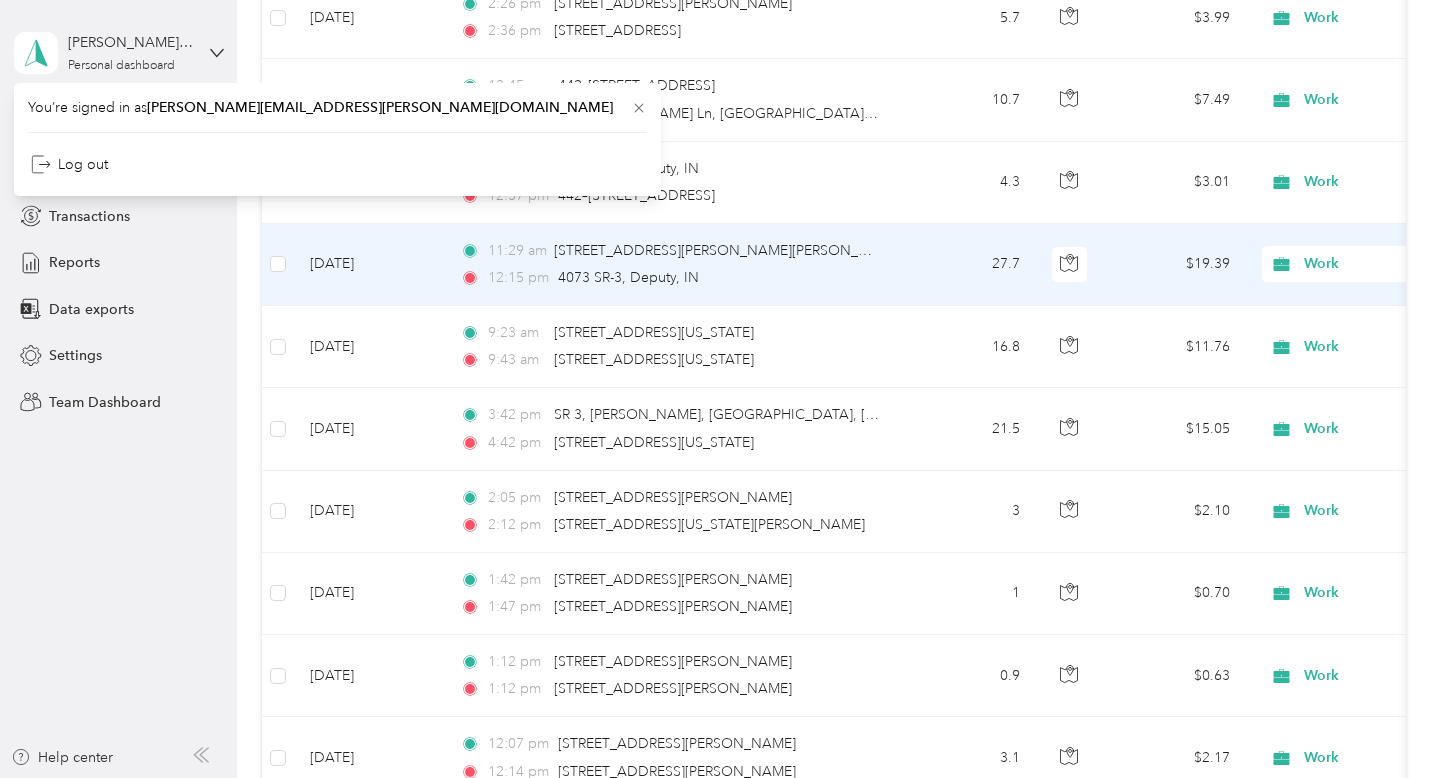 scroll, scrollTop: 0, scrollLeft: 0, axis: both 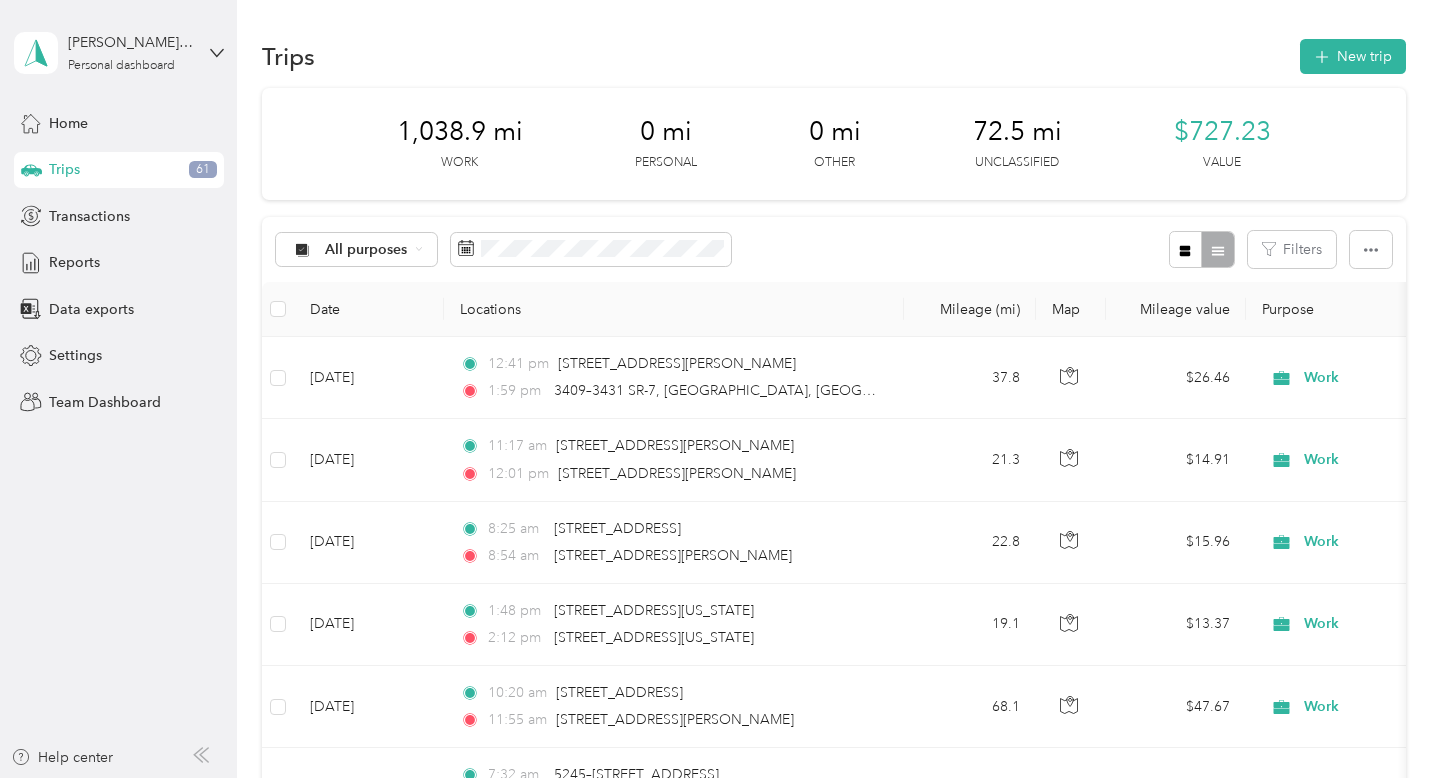 click on "Log out" at bounding box center (69, 164) 